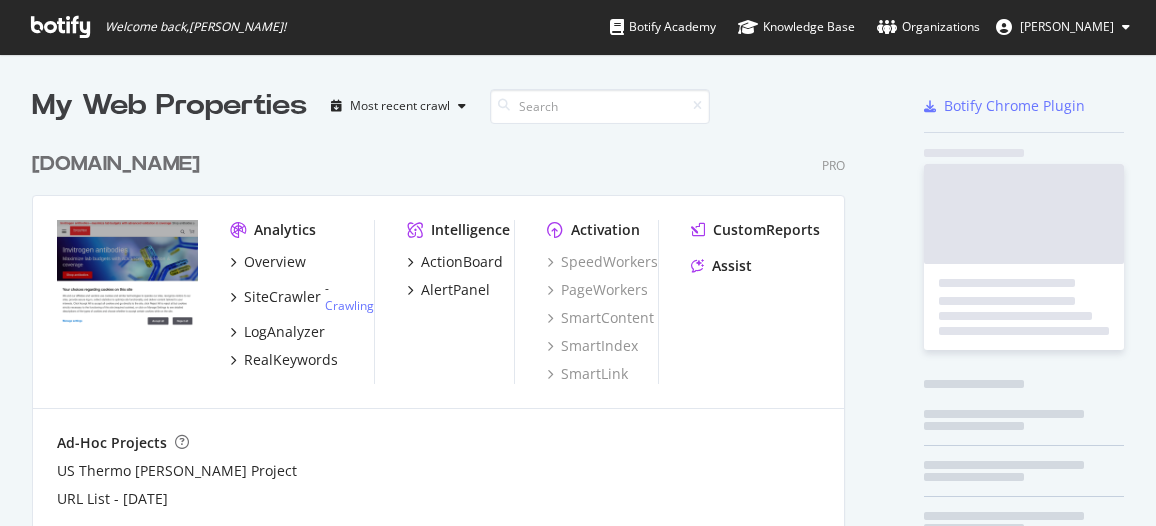 scroll, scrollTop: 0, scrollLeft: 0, axis: both 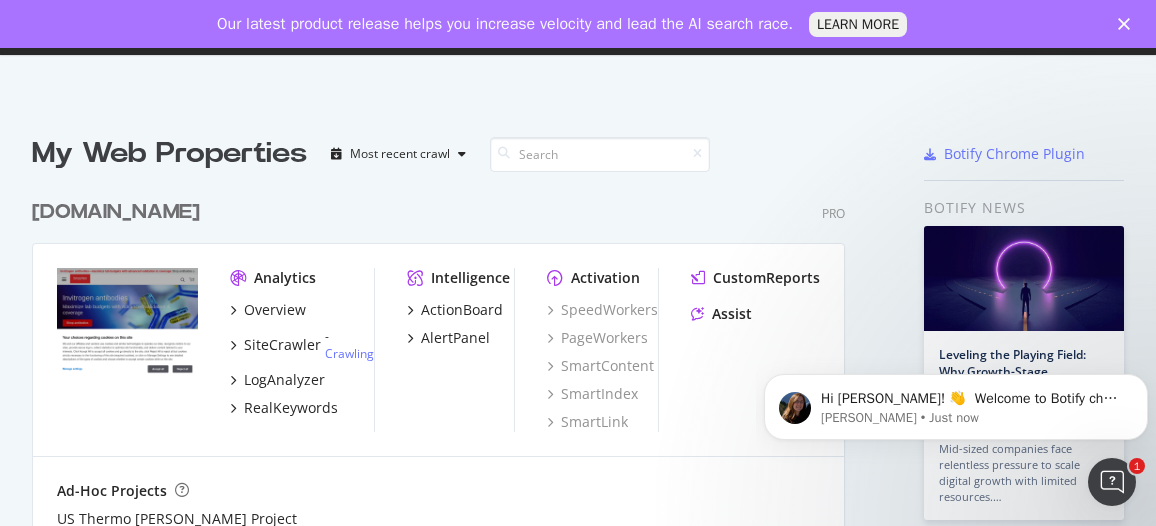 click 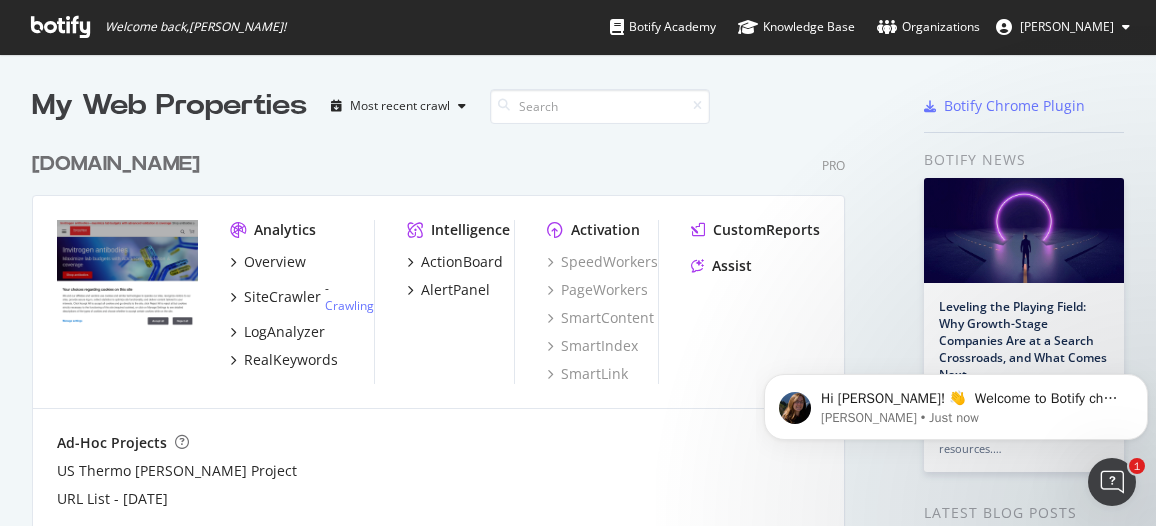drag, startPoint x: 882, startPoint y: 0, endPoint x: 866, endPoint y: 478, distance: 478.2677 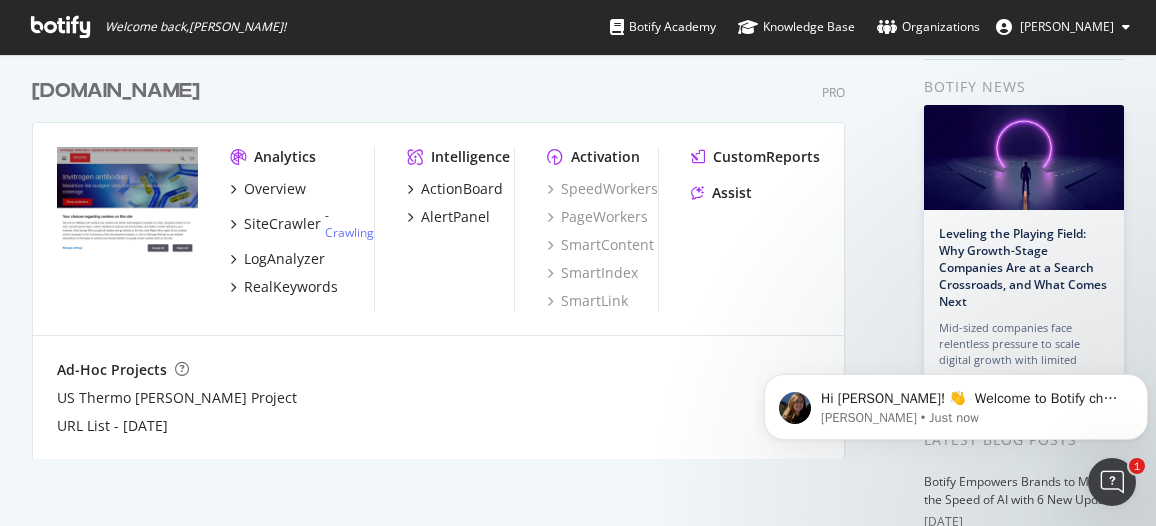 scroll, scrollTop: 6, scrollLeft: 0, axis: vertical 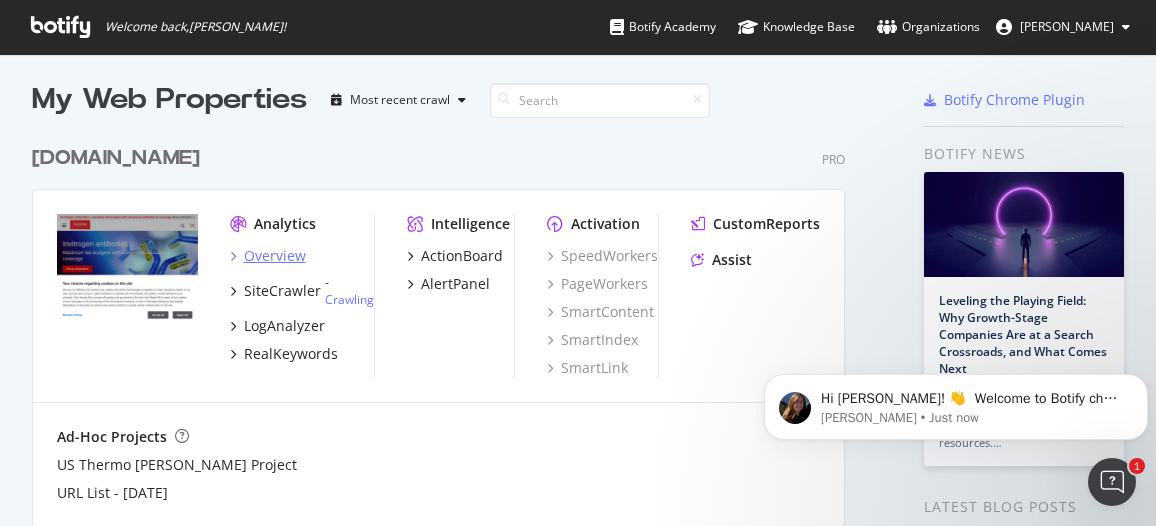 click on "Overview" at bounding box center [275, 256] 